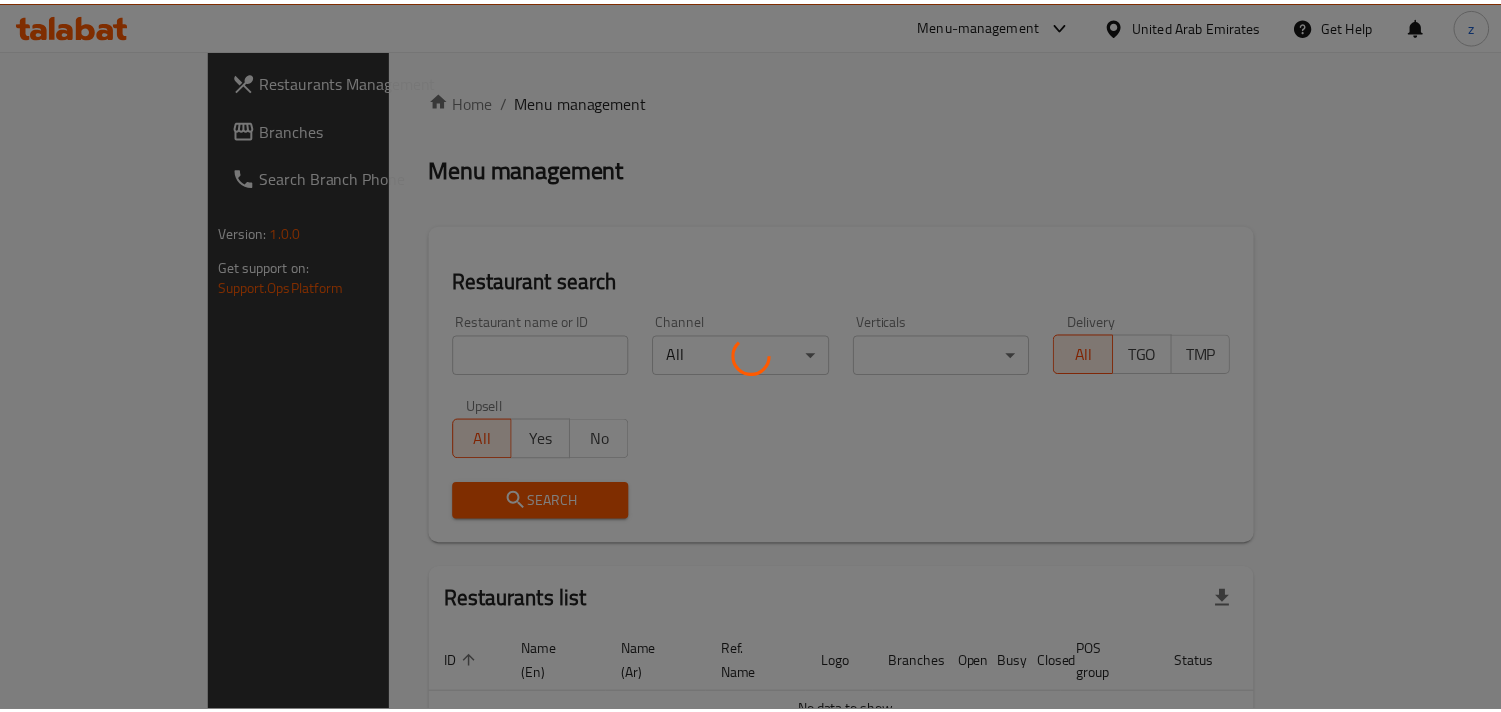 scroll, scrollTop: 0, scrollLeft: 0, axis: both 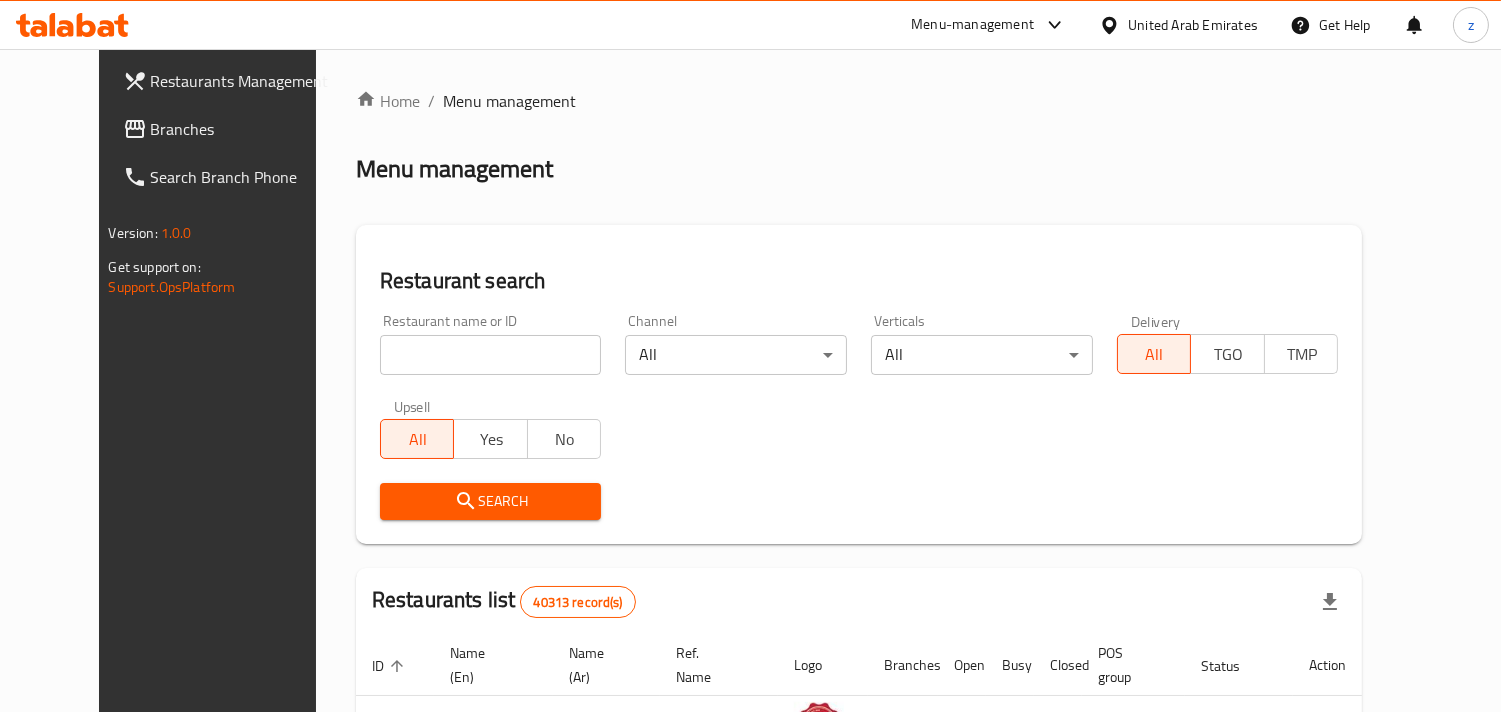 click on "Branches" at bounding box center (242, 129) 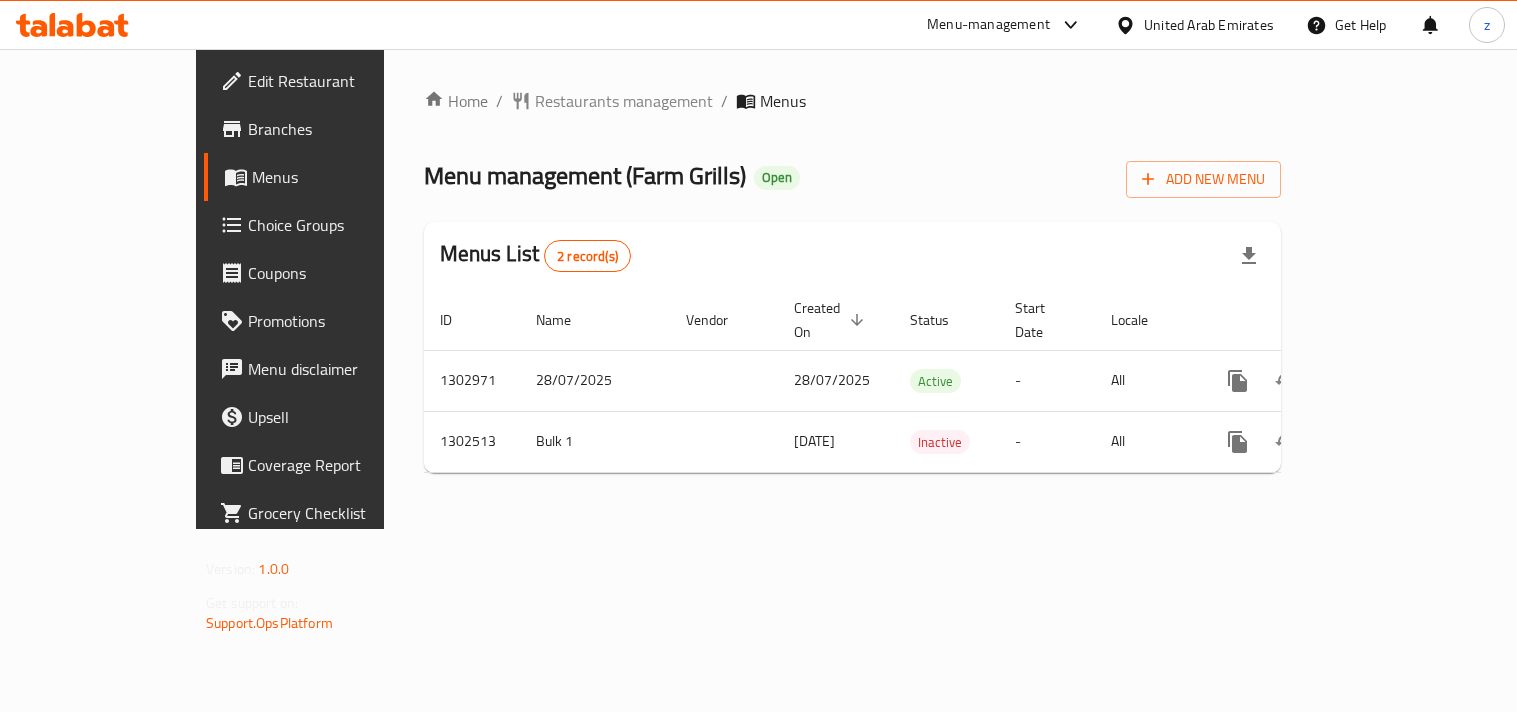 scroll, scrollTop: 0, scrollLeft: 0, axis: both 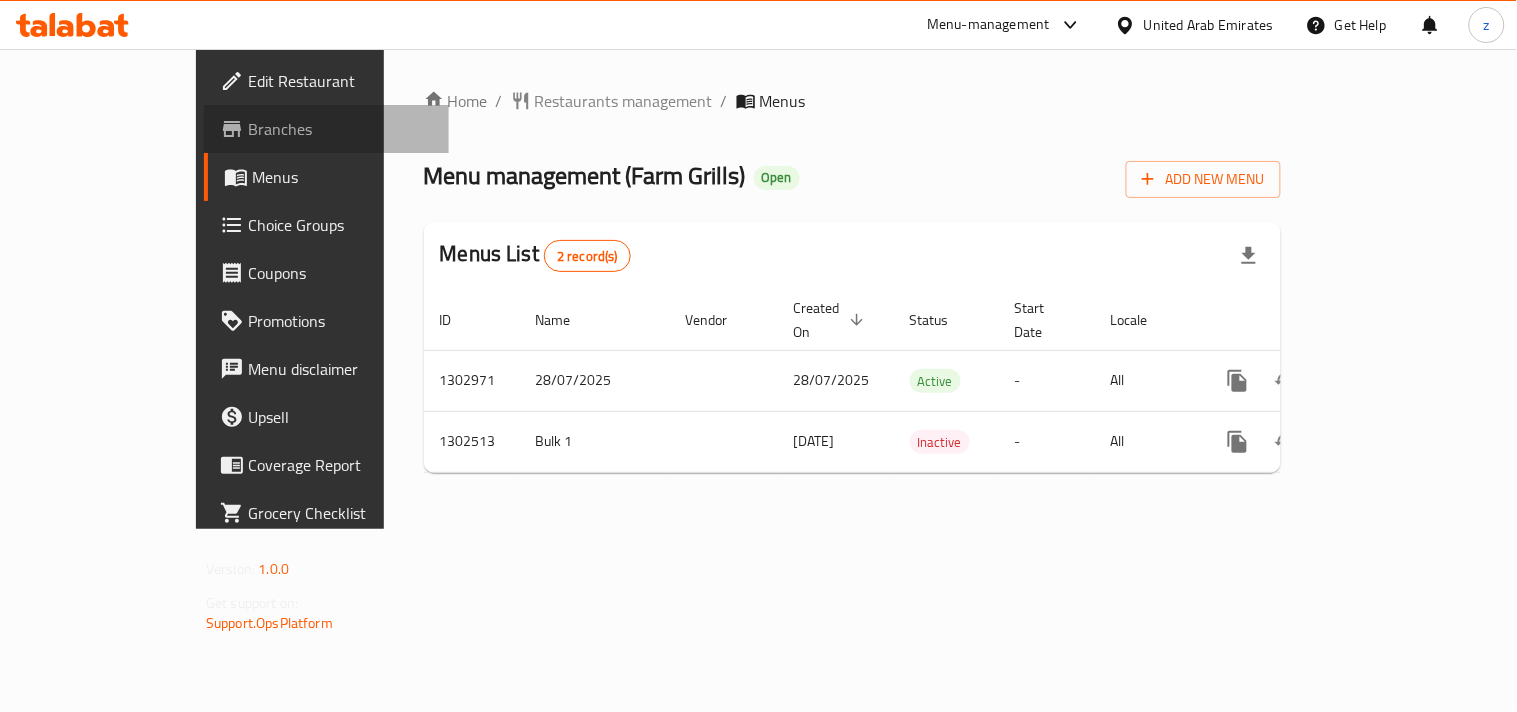 click on "Branches" at bounding box center [326, 129] 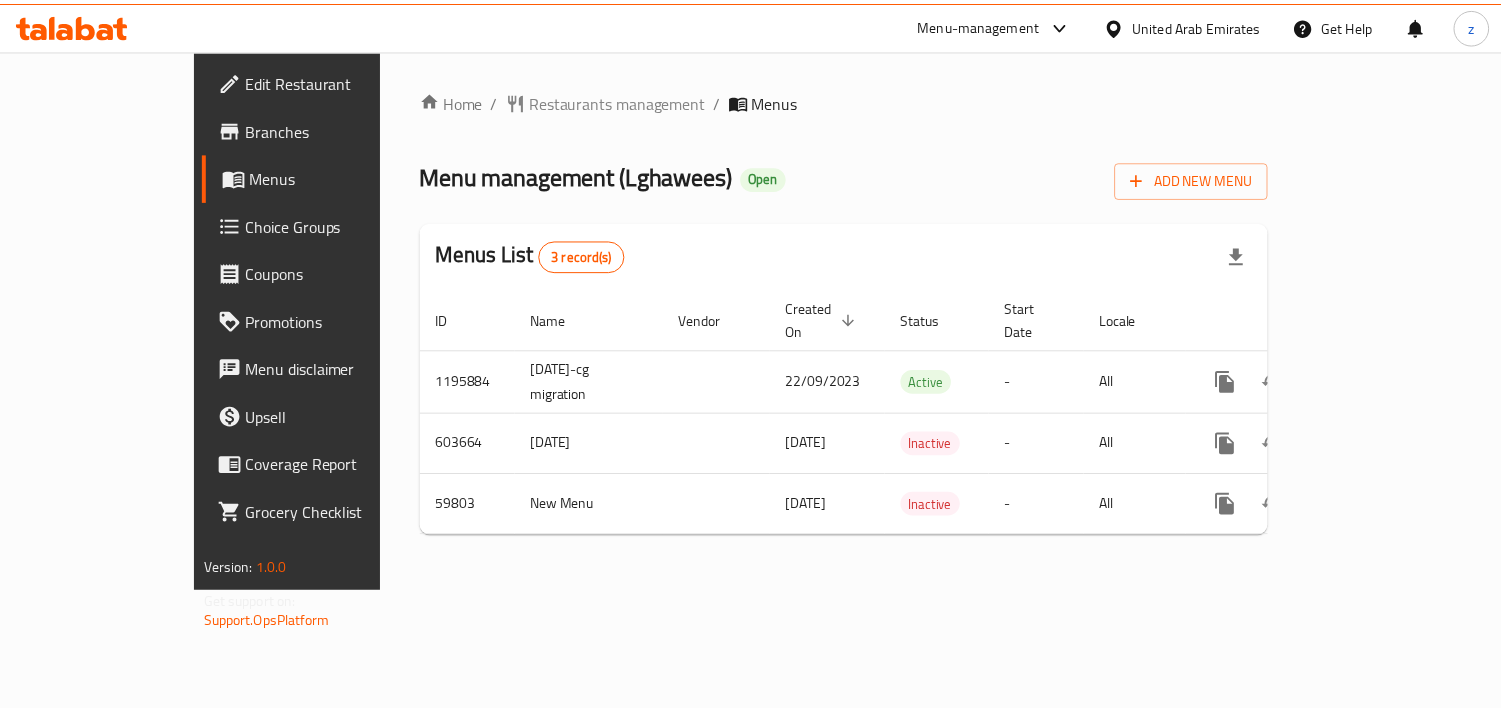scroll, scrollTop: 0, scrollLeft: 0, axis: both 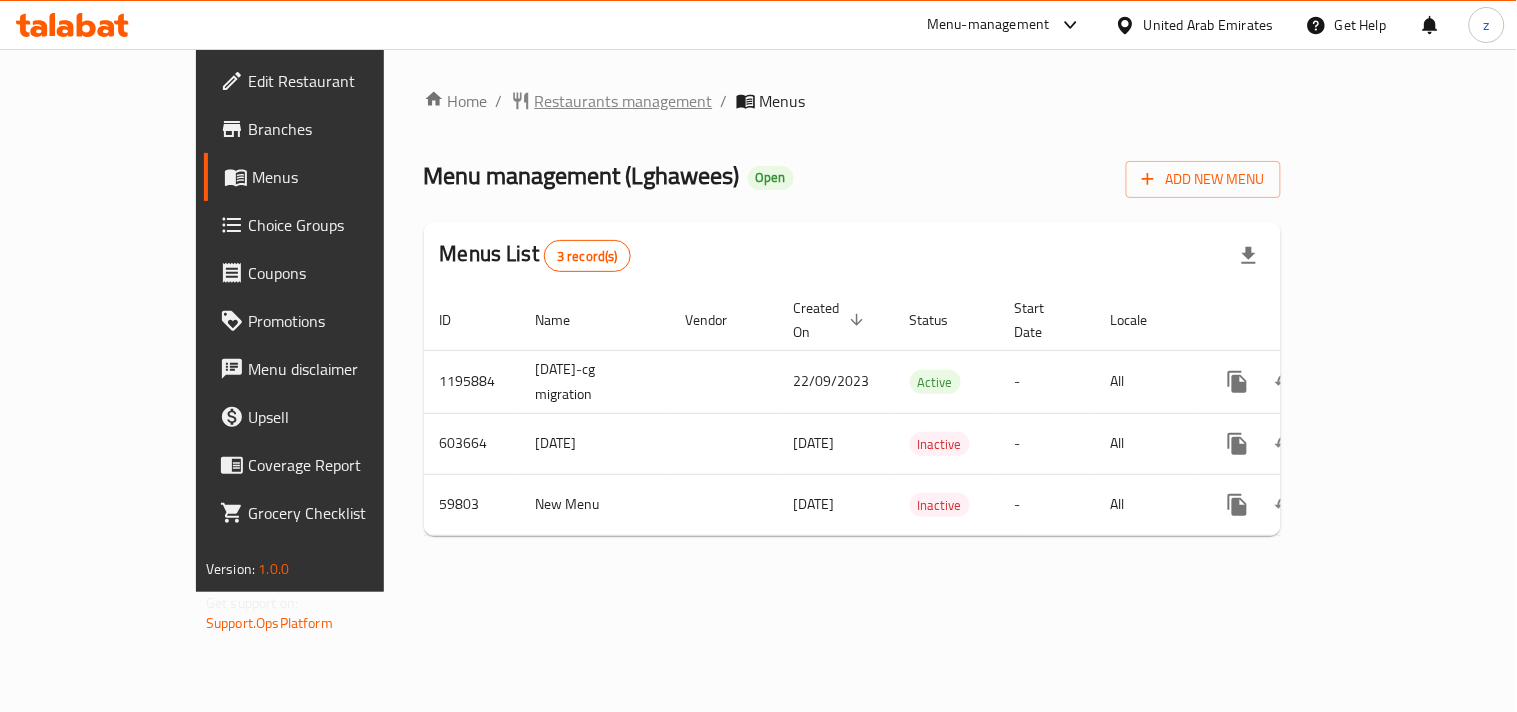 click on "Restaurants management" at bounding box center (624, 101) 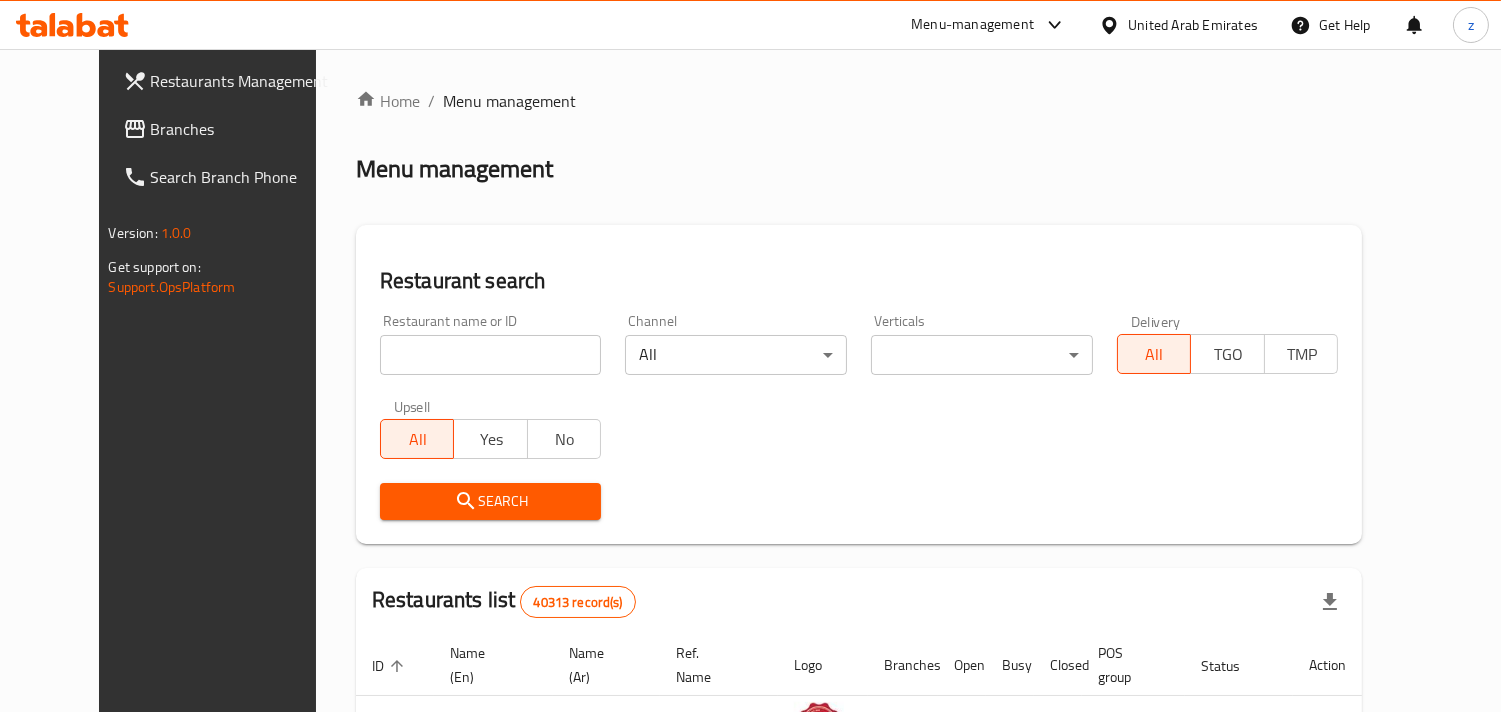click on "Branches" at bounding box center (242, 129) 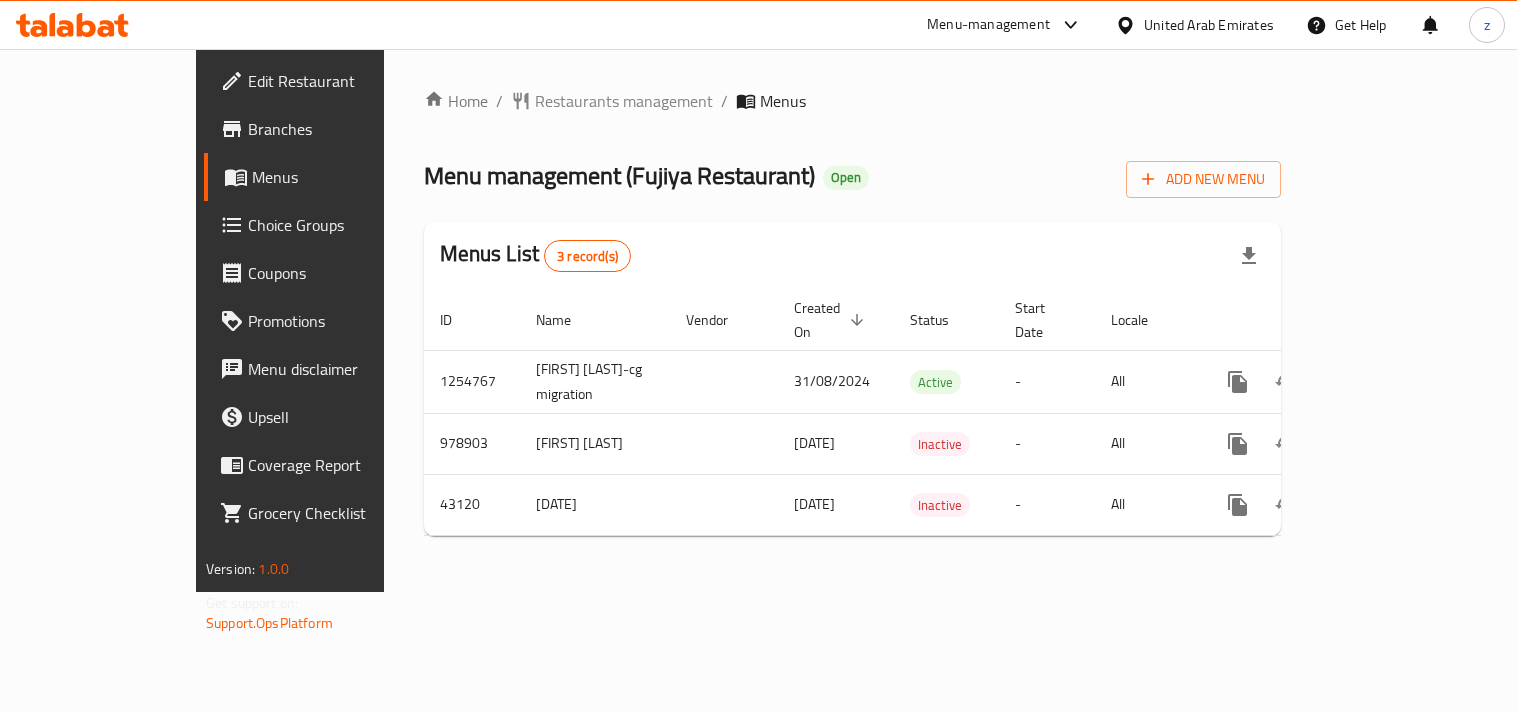 scroll, scrollTop: 0, scrollLeft: 0, axis: both 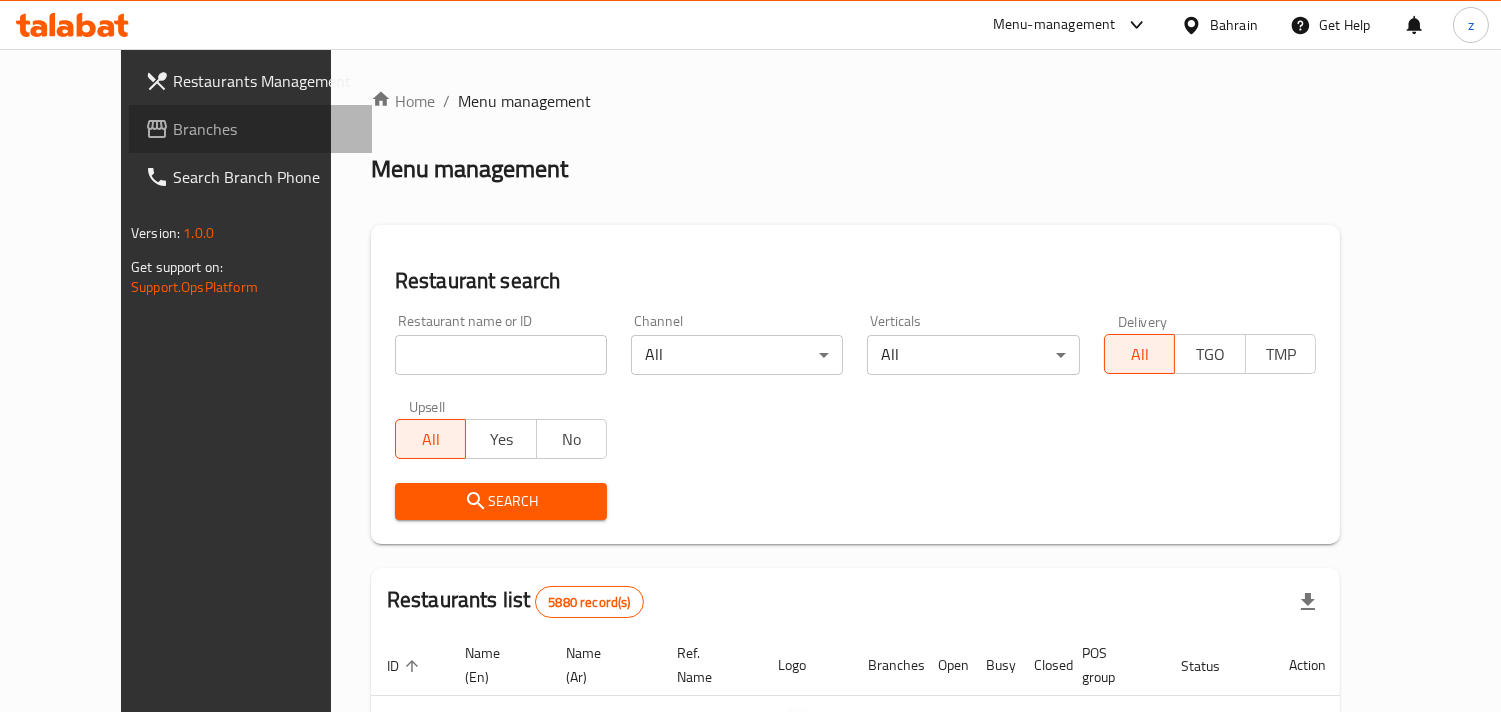 drag, startPoint x: 87, startPoint y: 136, endPoint x: 0, endPoint y: 116, distance: 89.26926 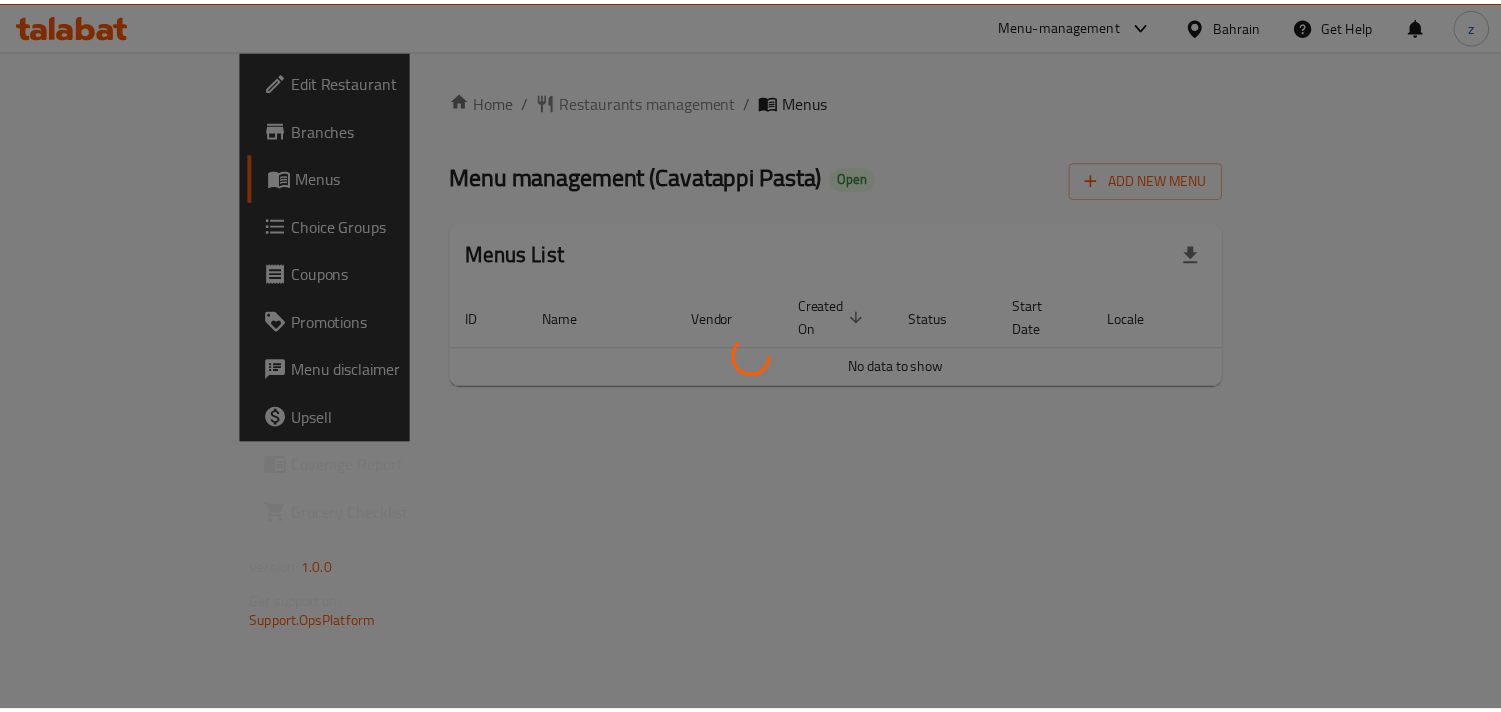 scroll, scrollTop: 0, scrollLeft: 0, axis: both 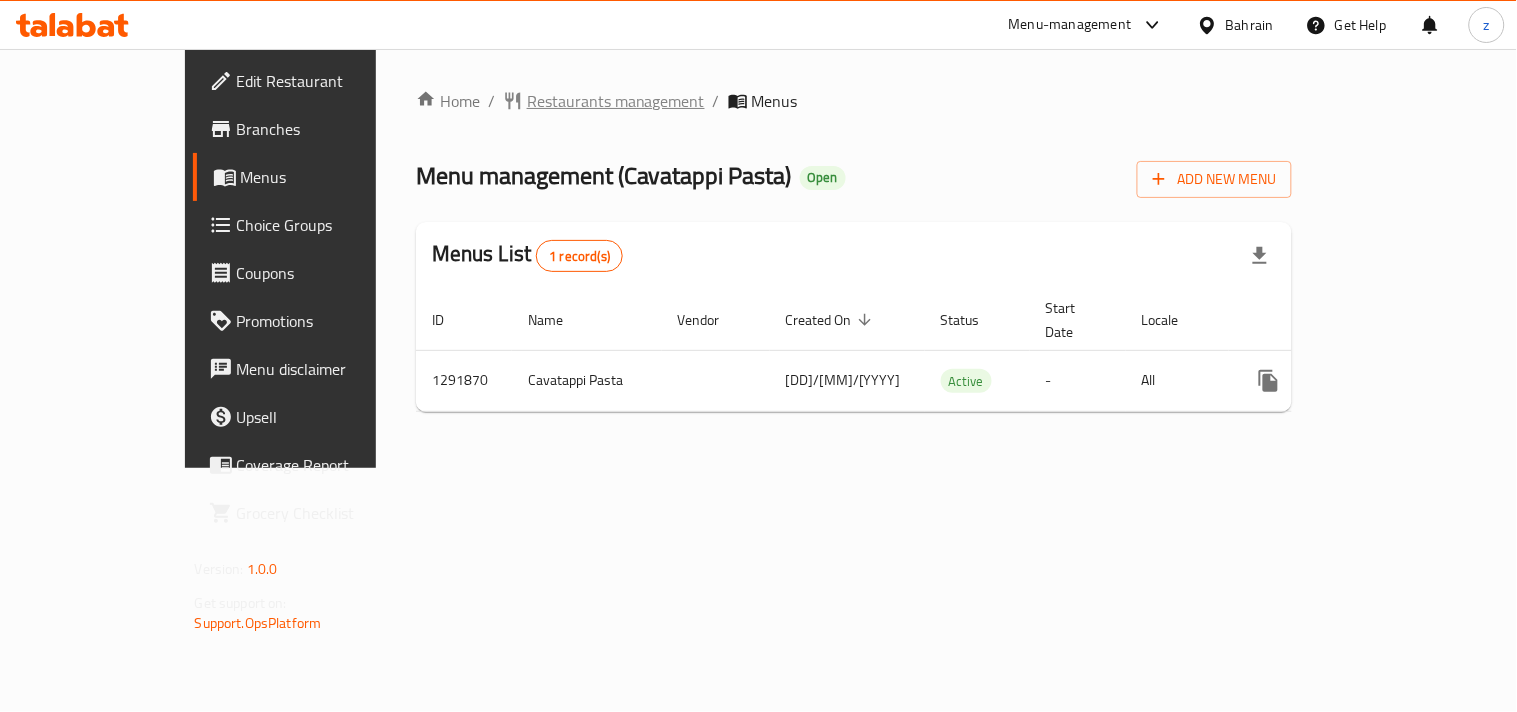 click on "Restaurants management" at bounding box center [616, 101] 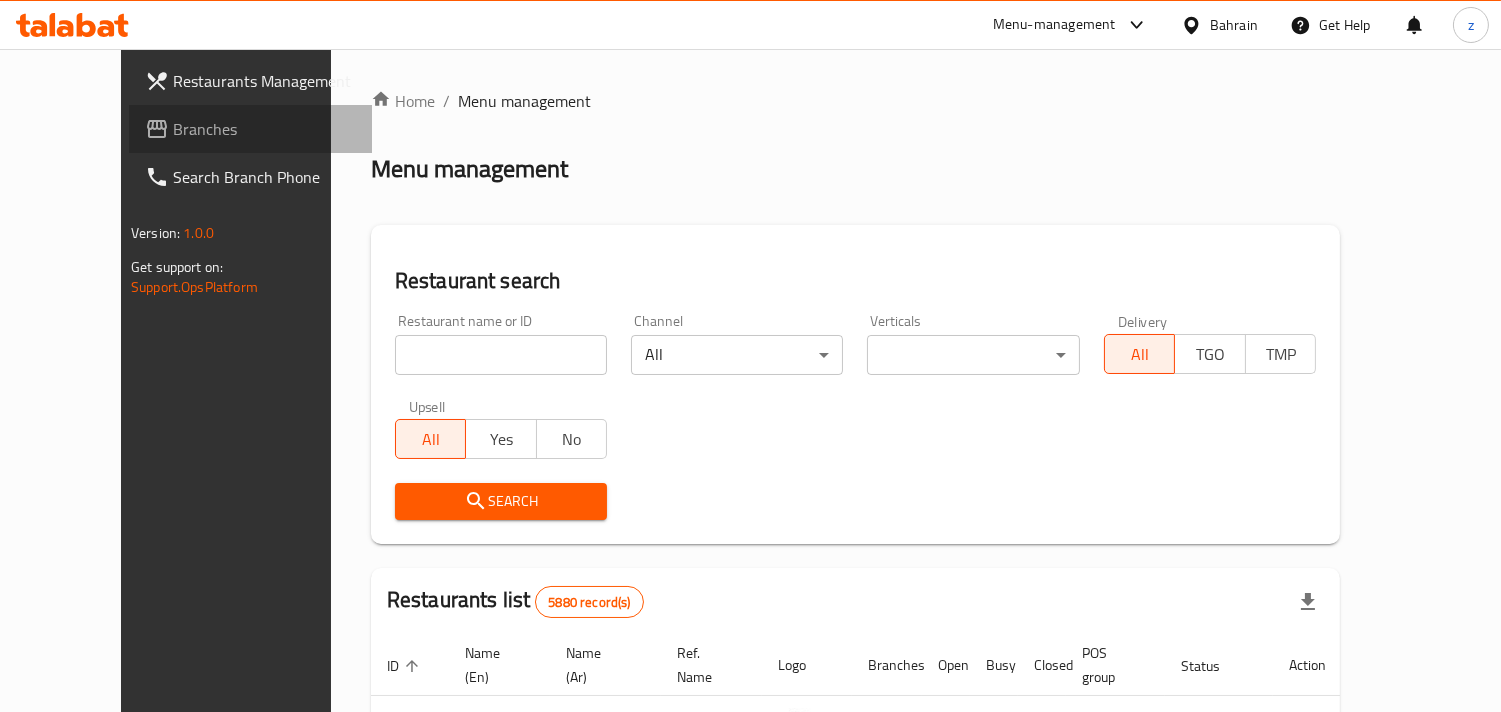 click on "Branches" at bounding box center [264, 129] 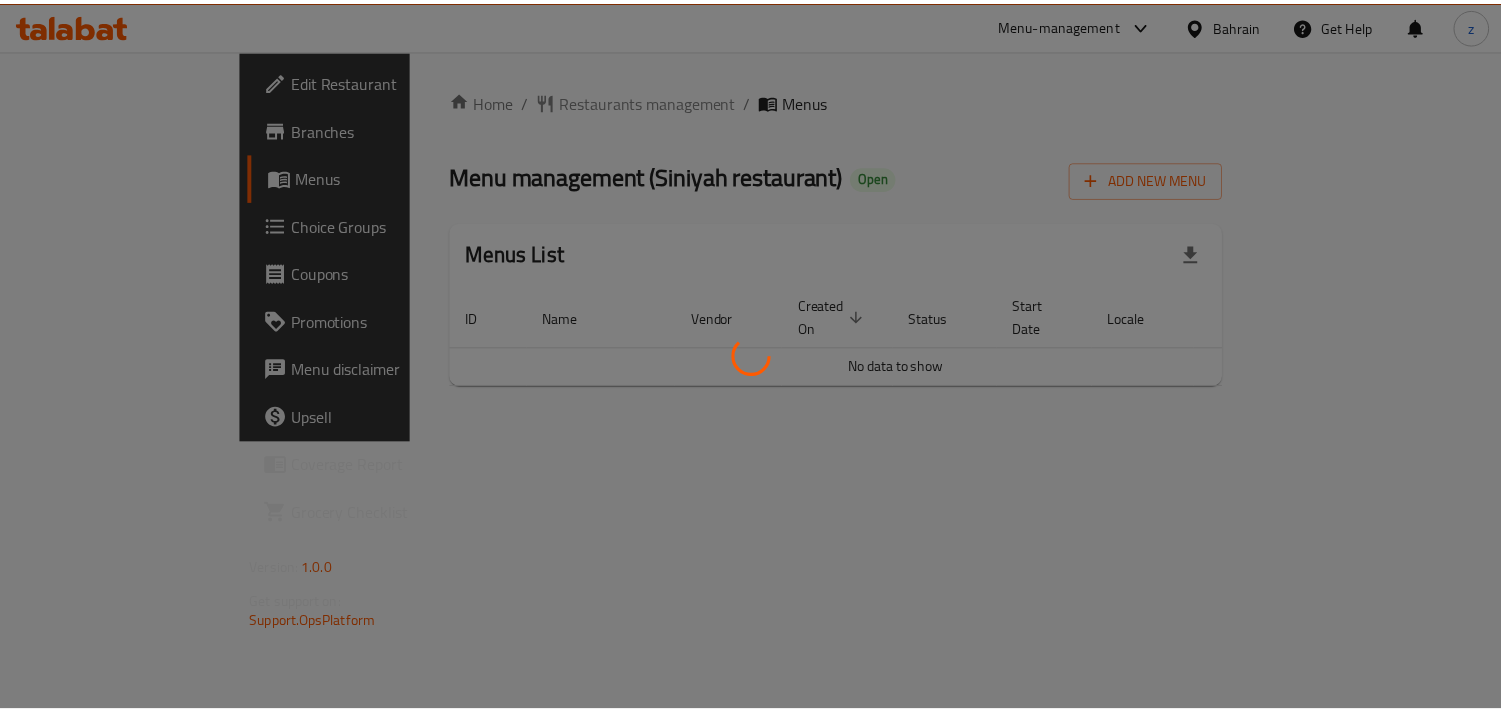 scroll, scrollTop: 0, scrollLeft: 0, axis: both 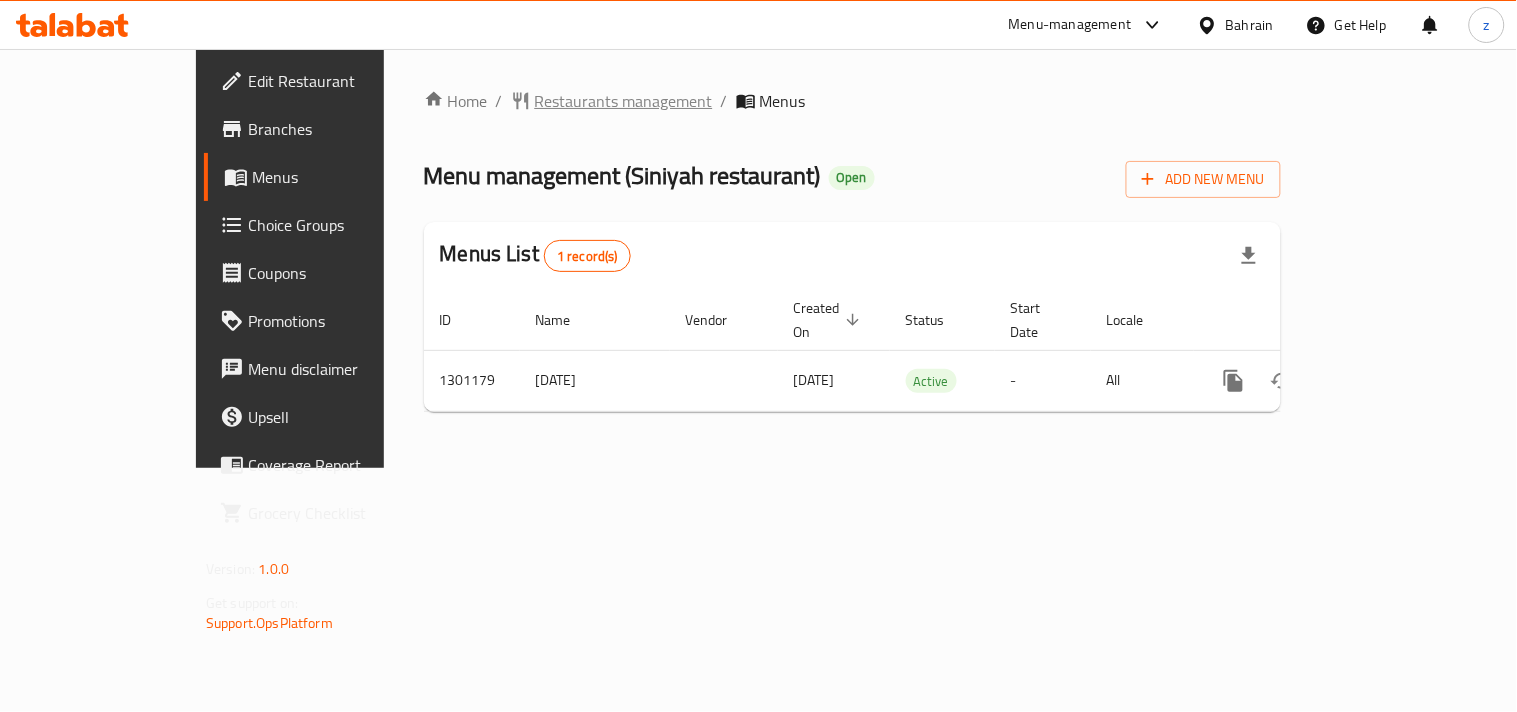 click on "Restaurants management" at bounding box center (624, 101) 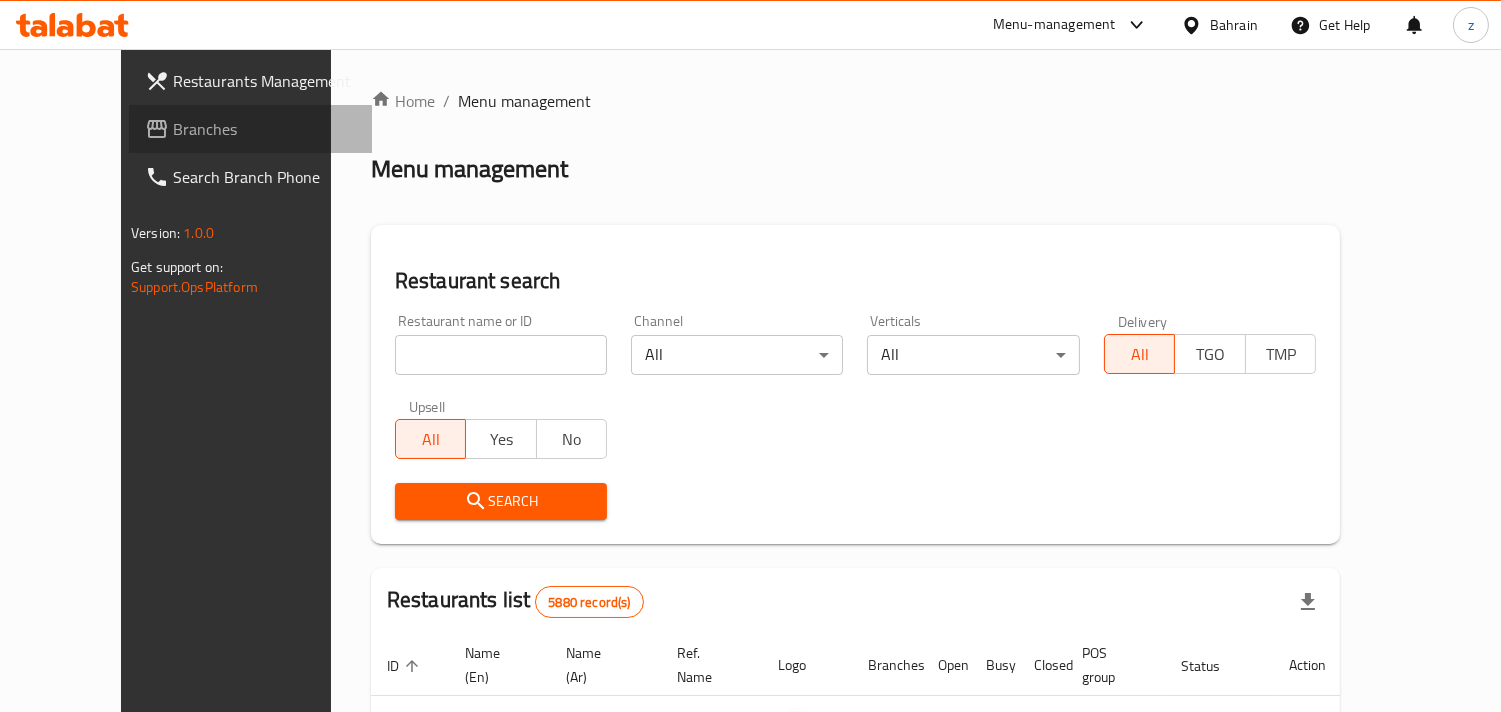 click on "Branches" at bounding box center [264, 129] 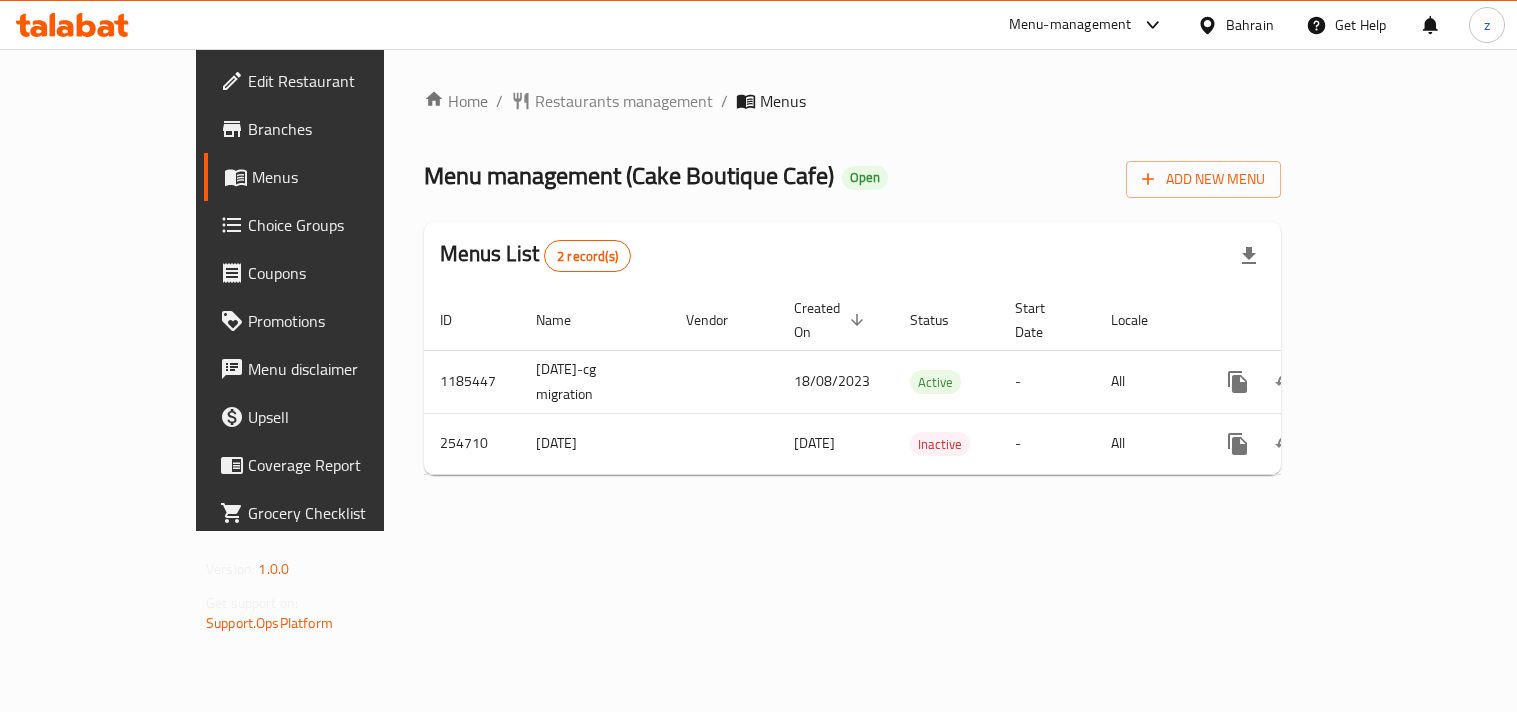 scroll, scrollTop: 0, scrollLeft: 0, axis: both 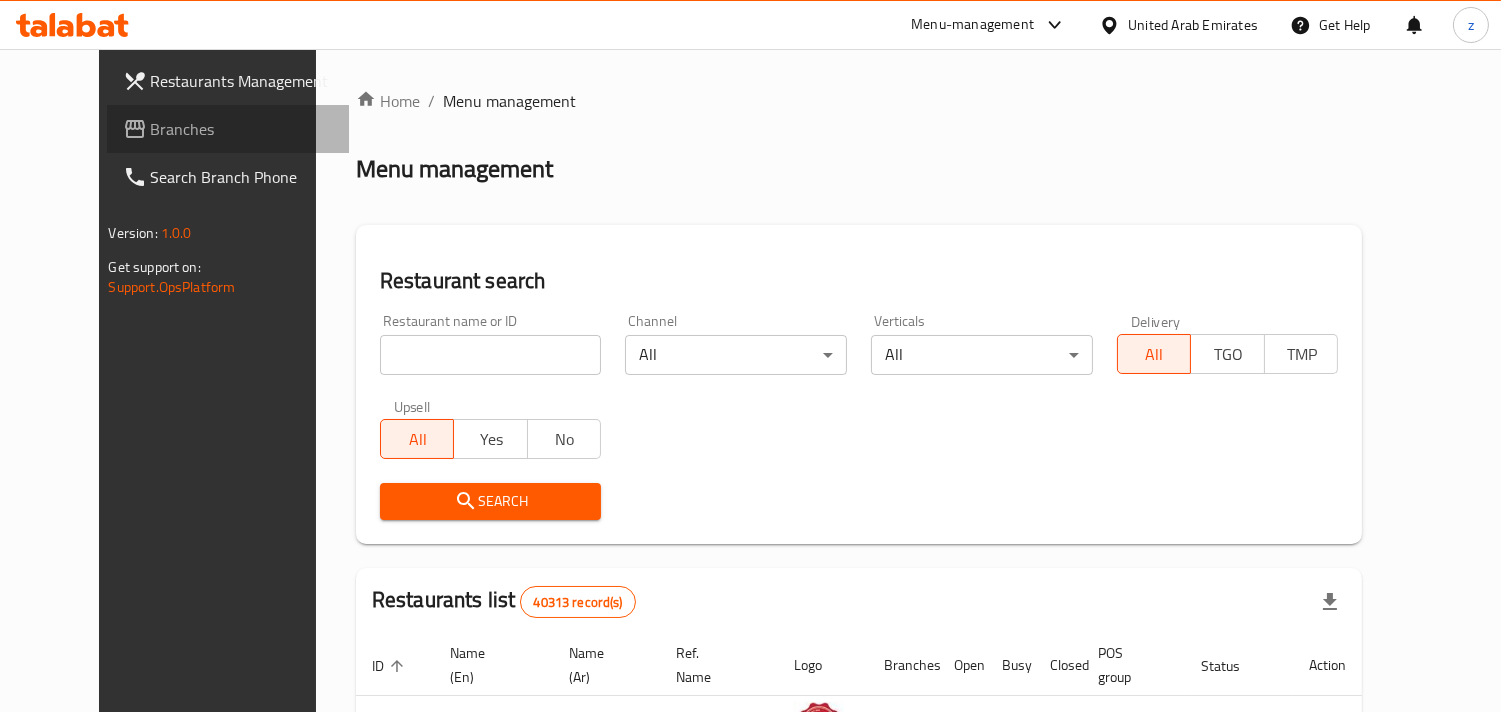 click on "Branches" at bounding box center [242, 129] 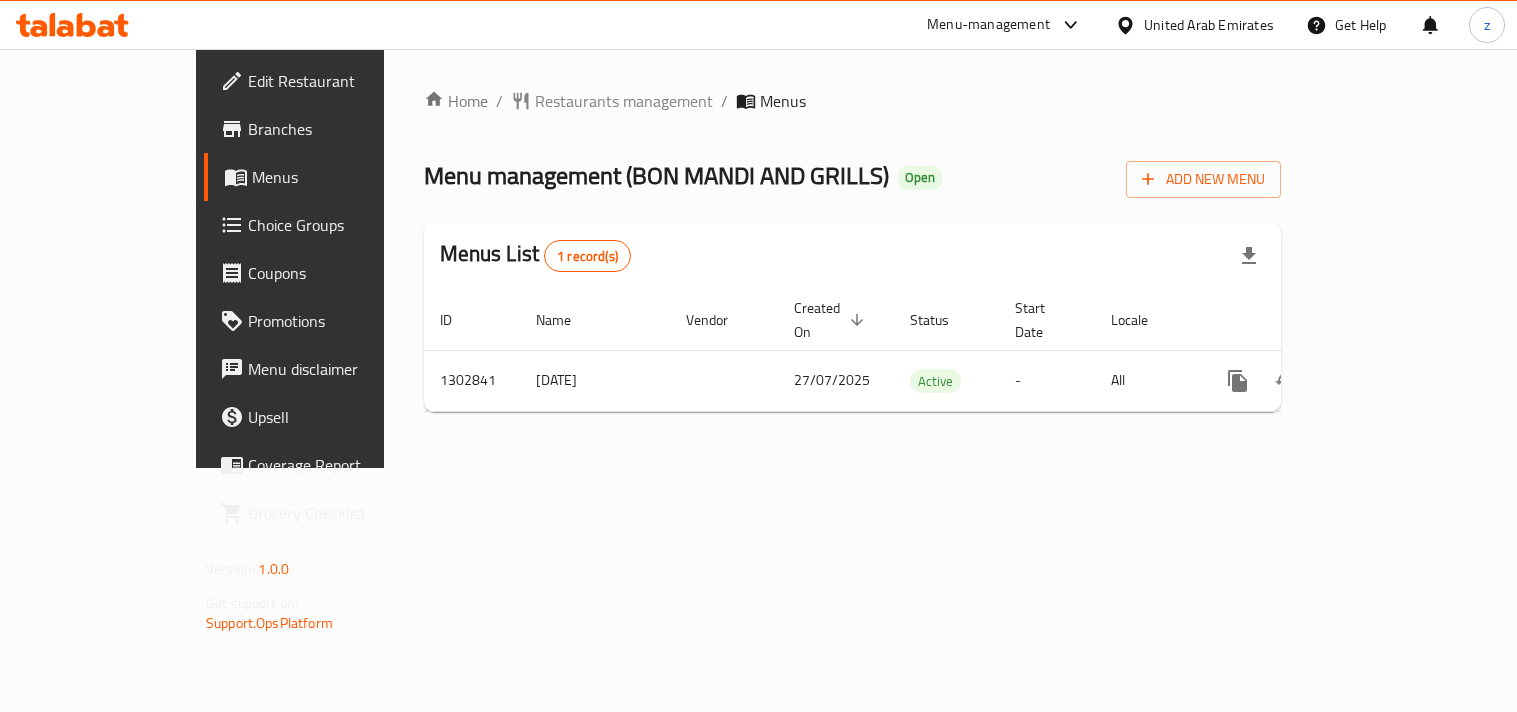 scroll, scrollTop: 0, scrollLeft: 0, axis: both 